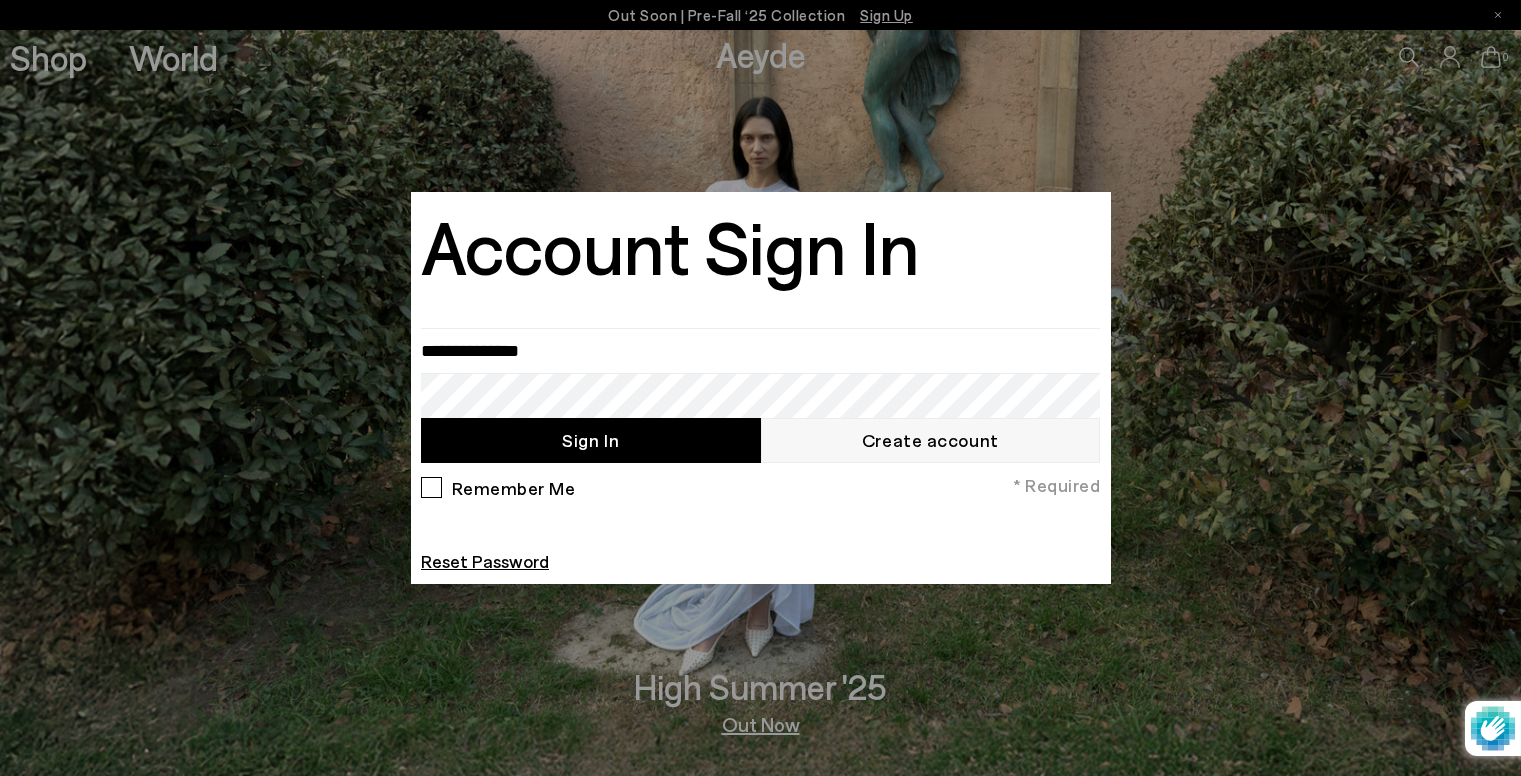 scroll, scrollTop: 0, scrollLeft: 0, axis: both 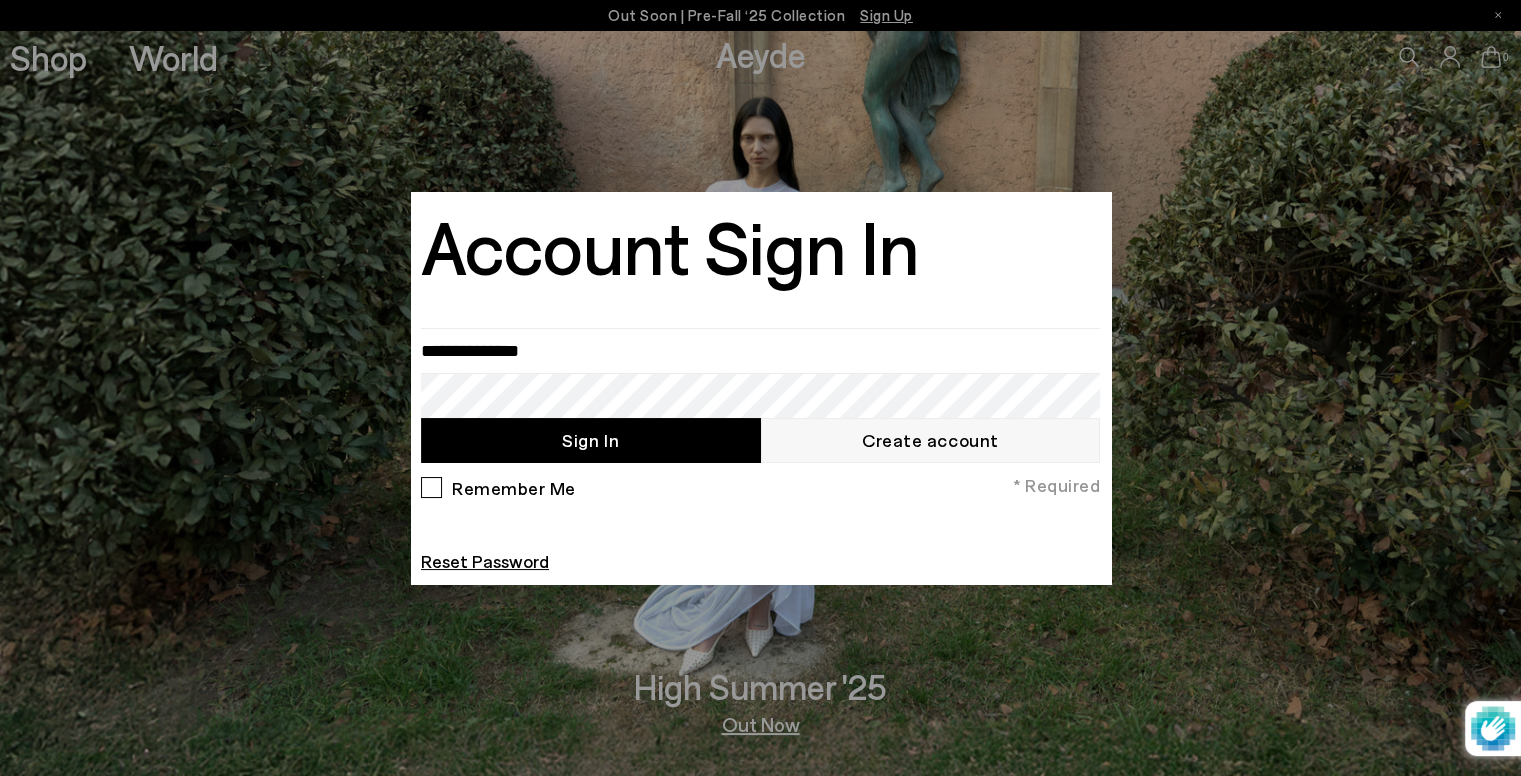 type on "**********" 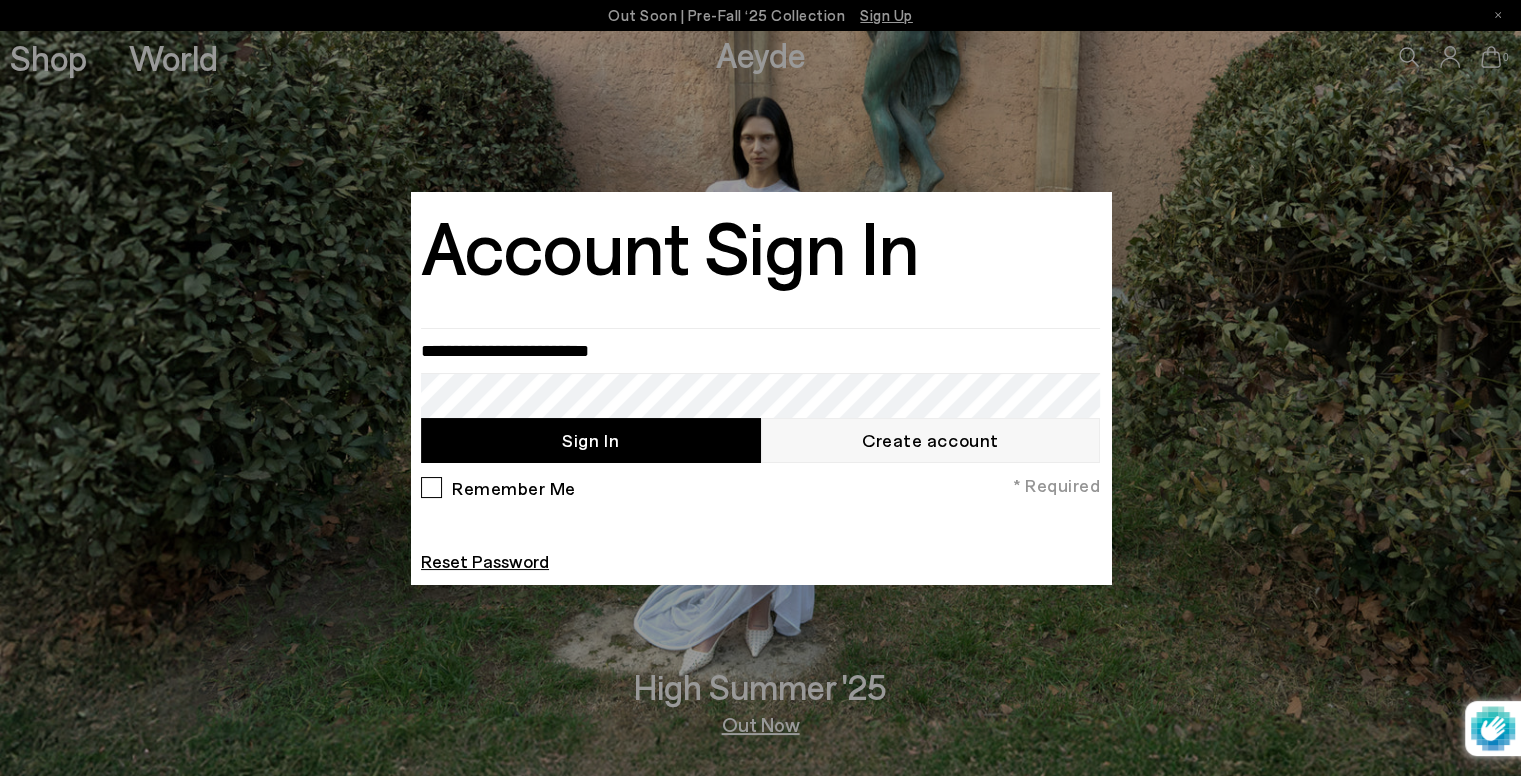 click on "Sign In" at bounding box center [591, 440] 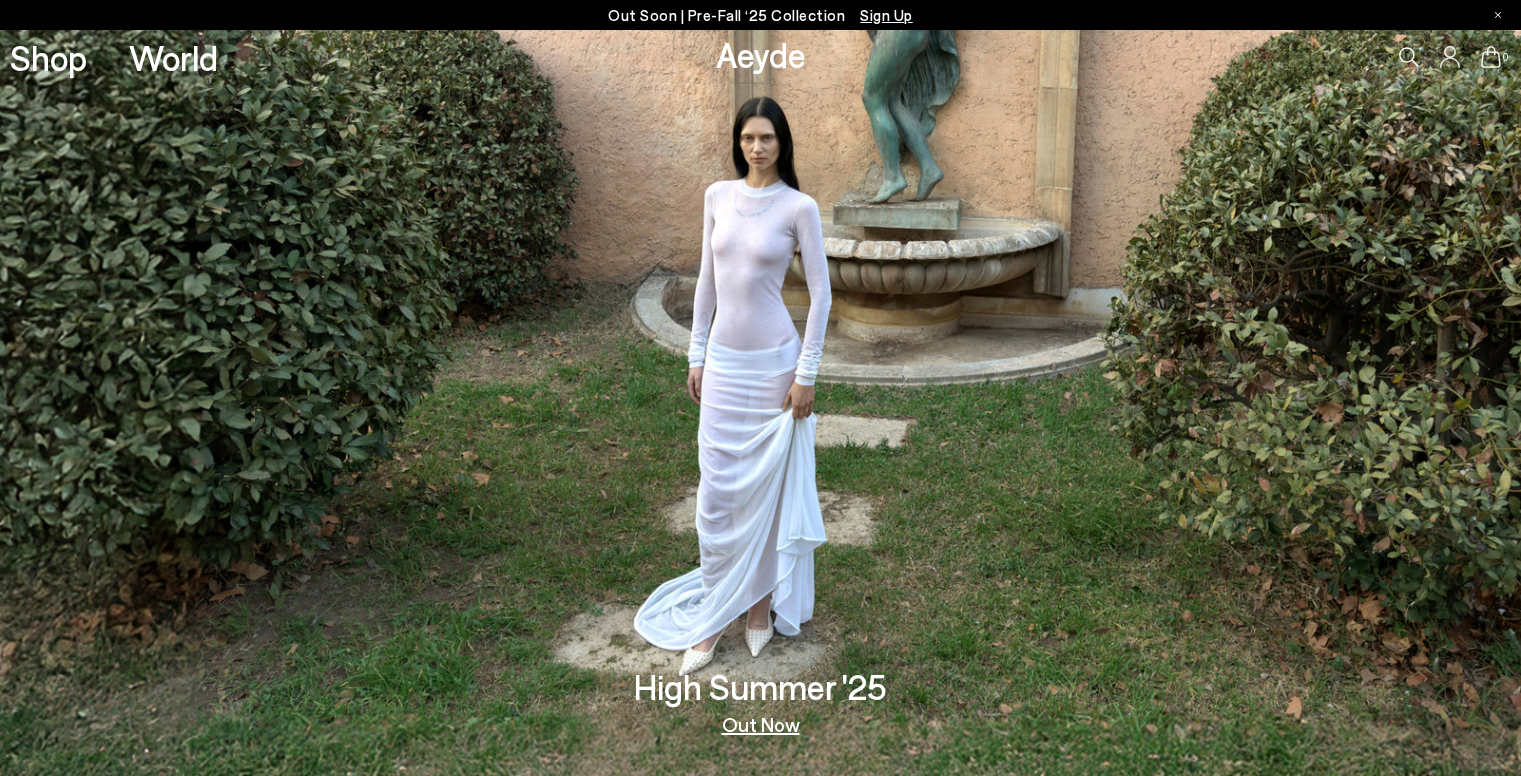 scroll, scrollTop: 0, scrollLeft: 0, axis: both 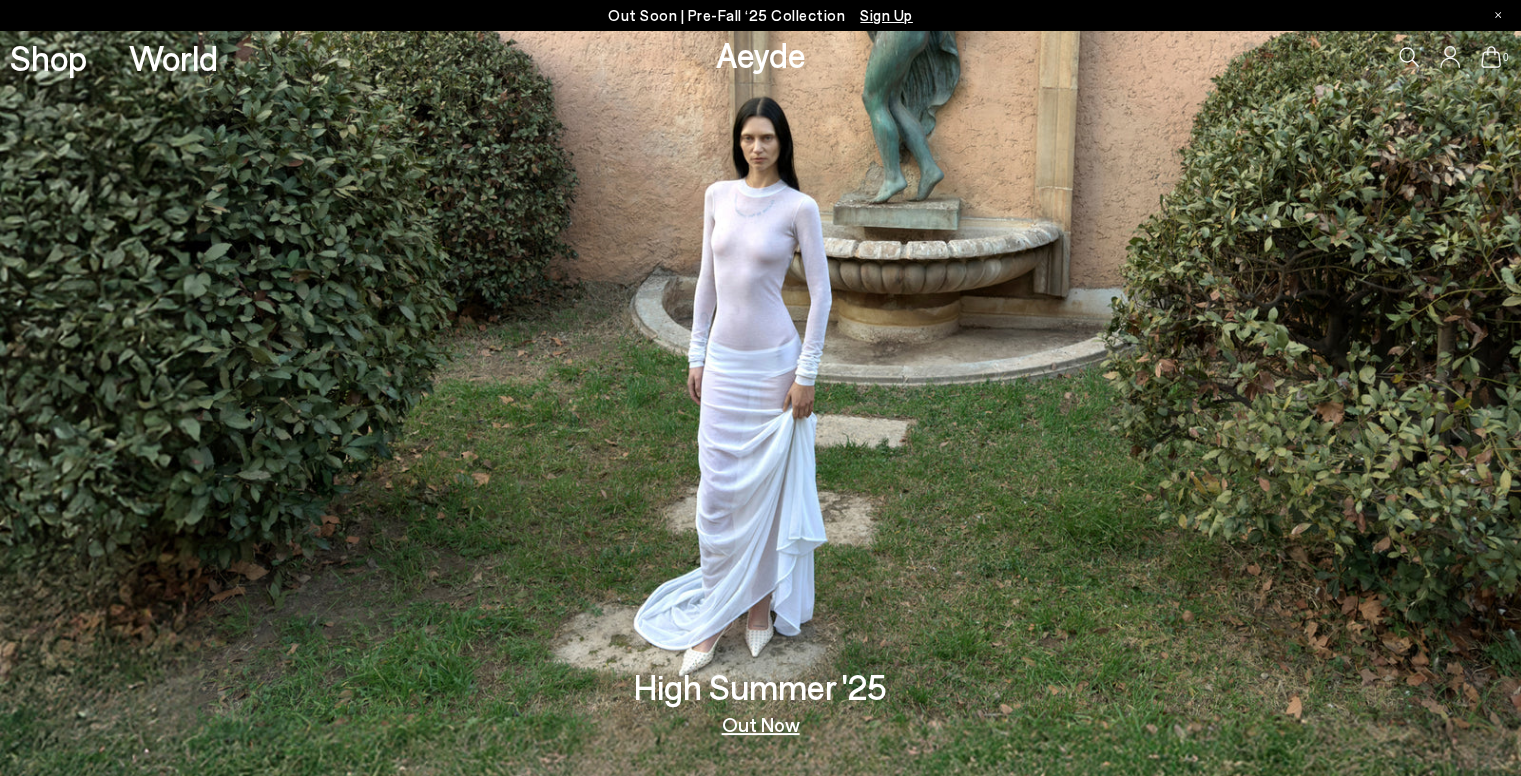 click 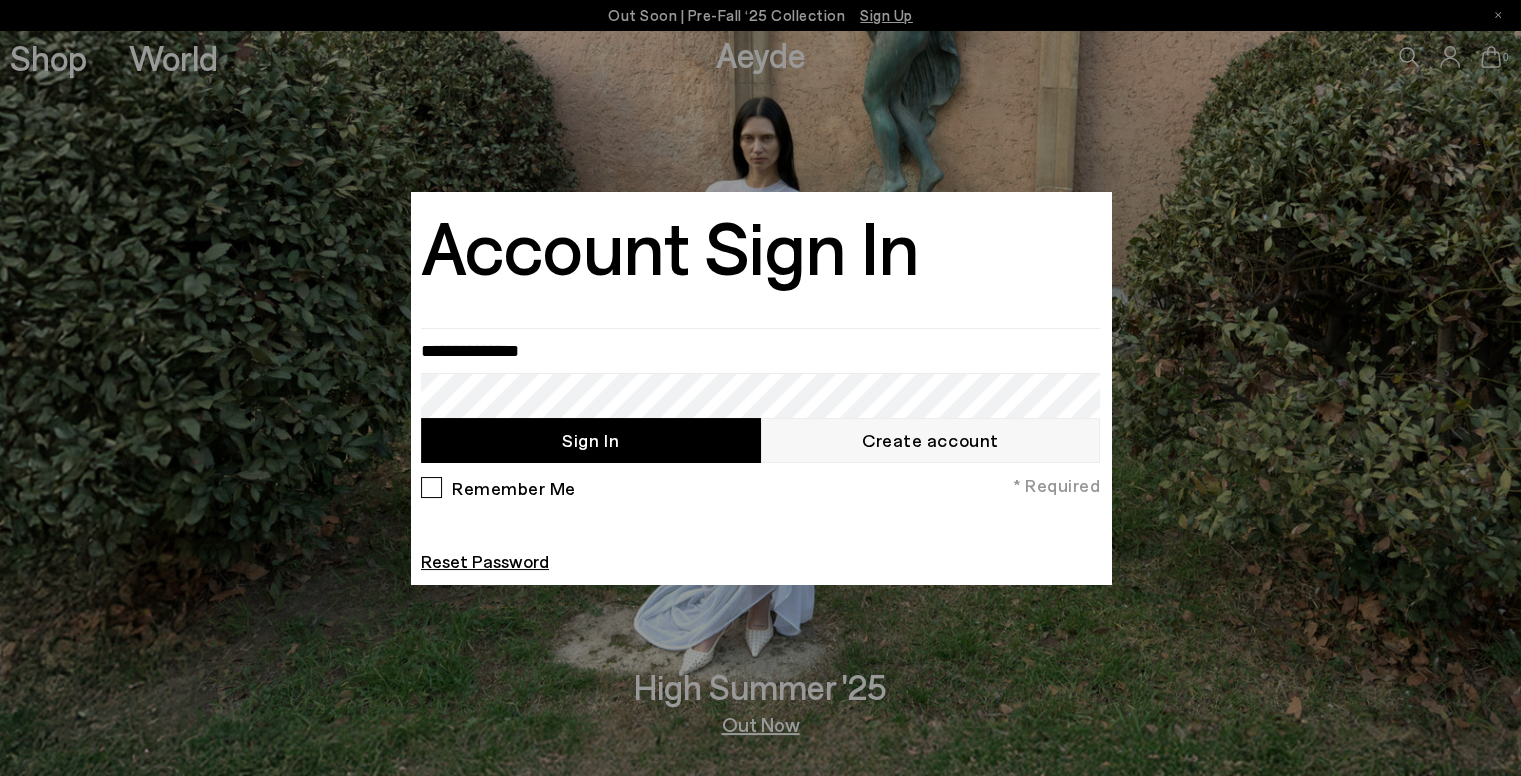 click at bounding box center [760, 388] 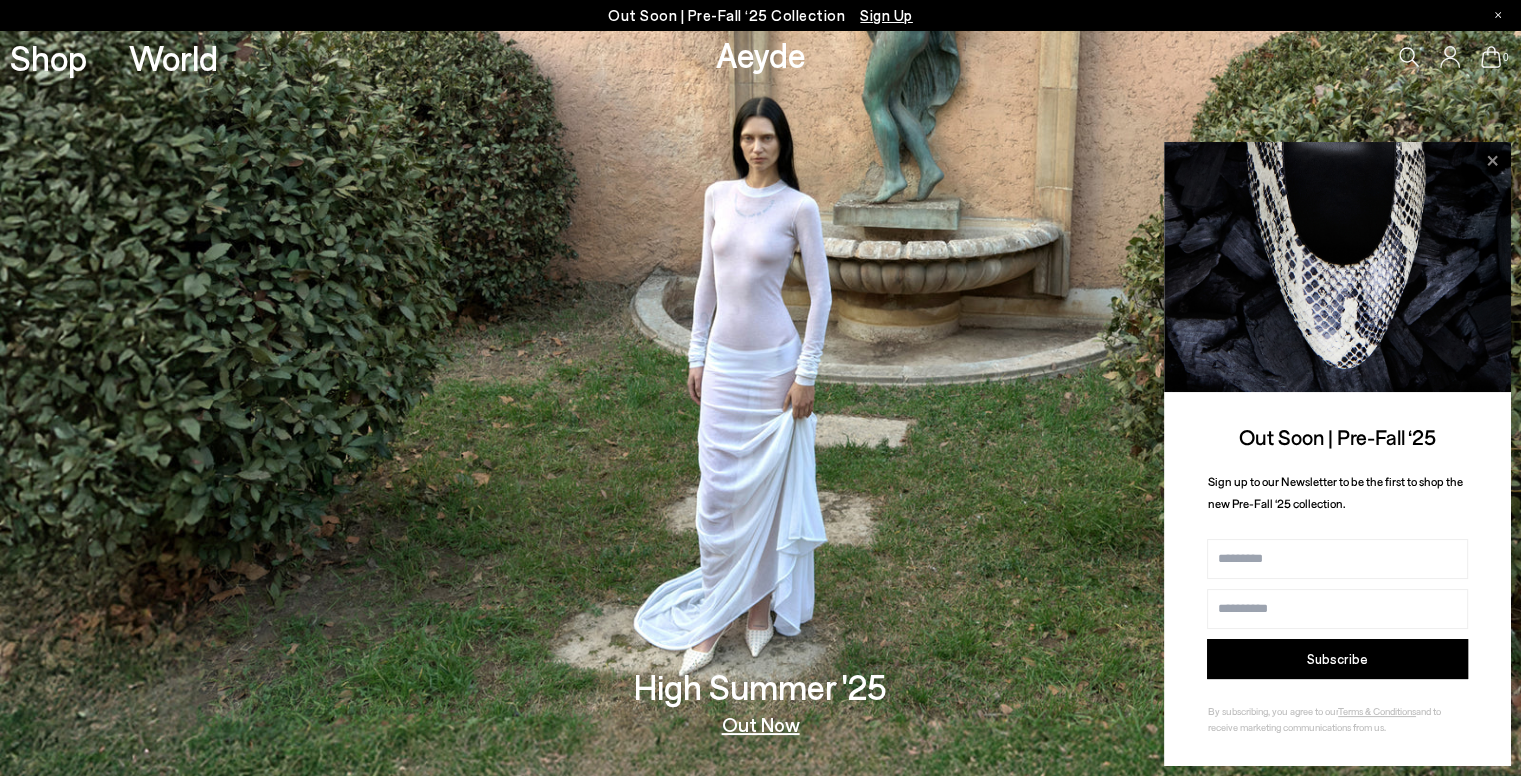click 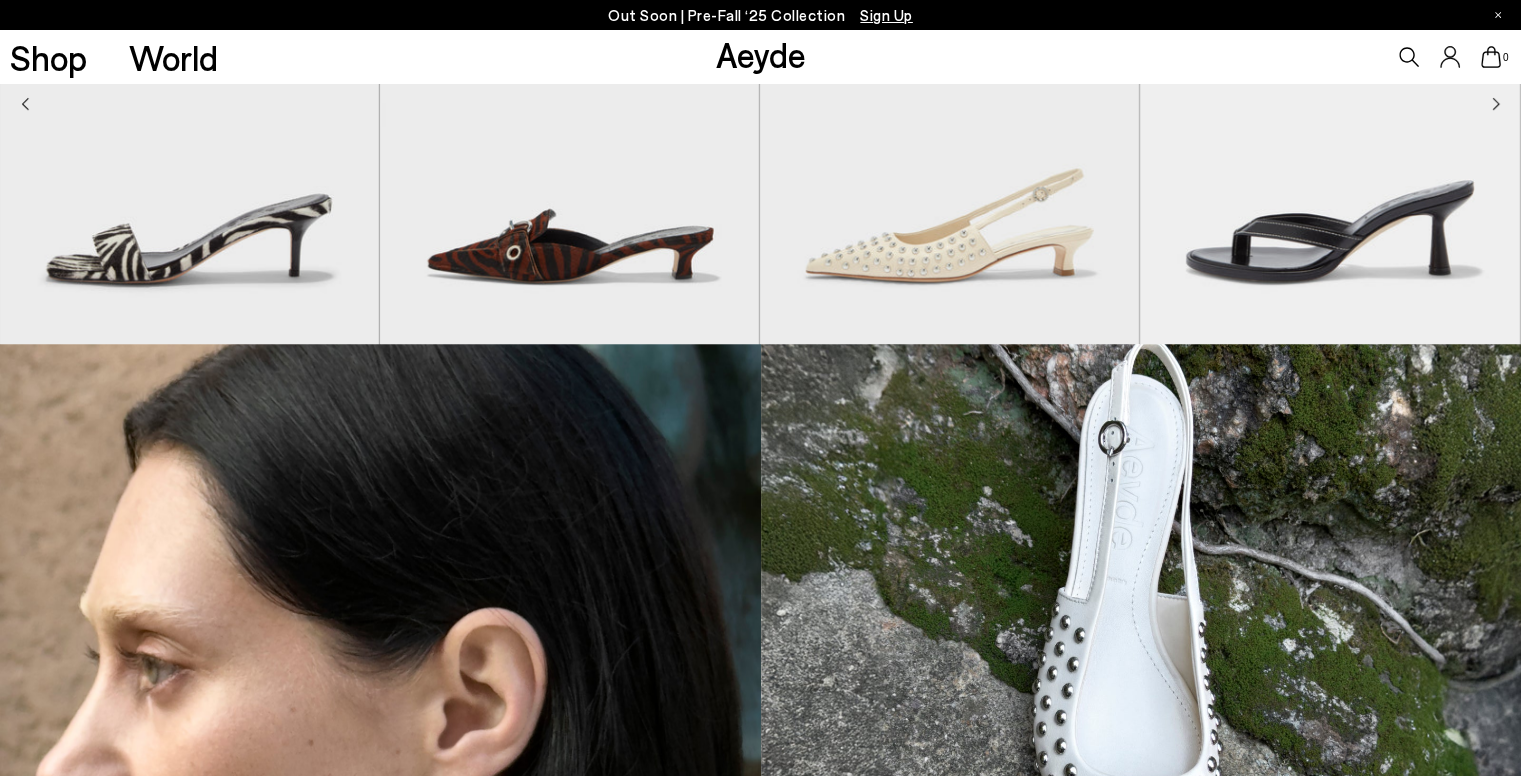 scroll, scrollTop: 1734, scrollLeft: 0, axis: vertical 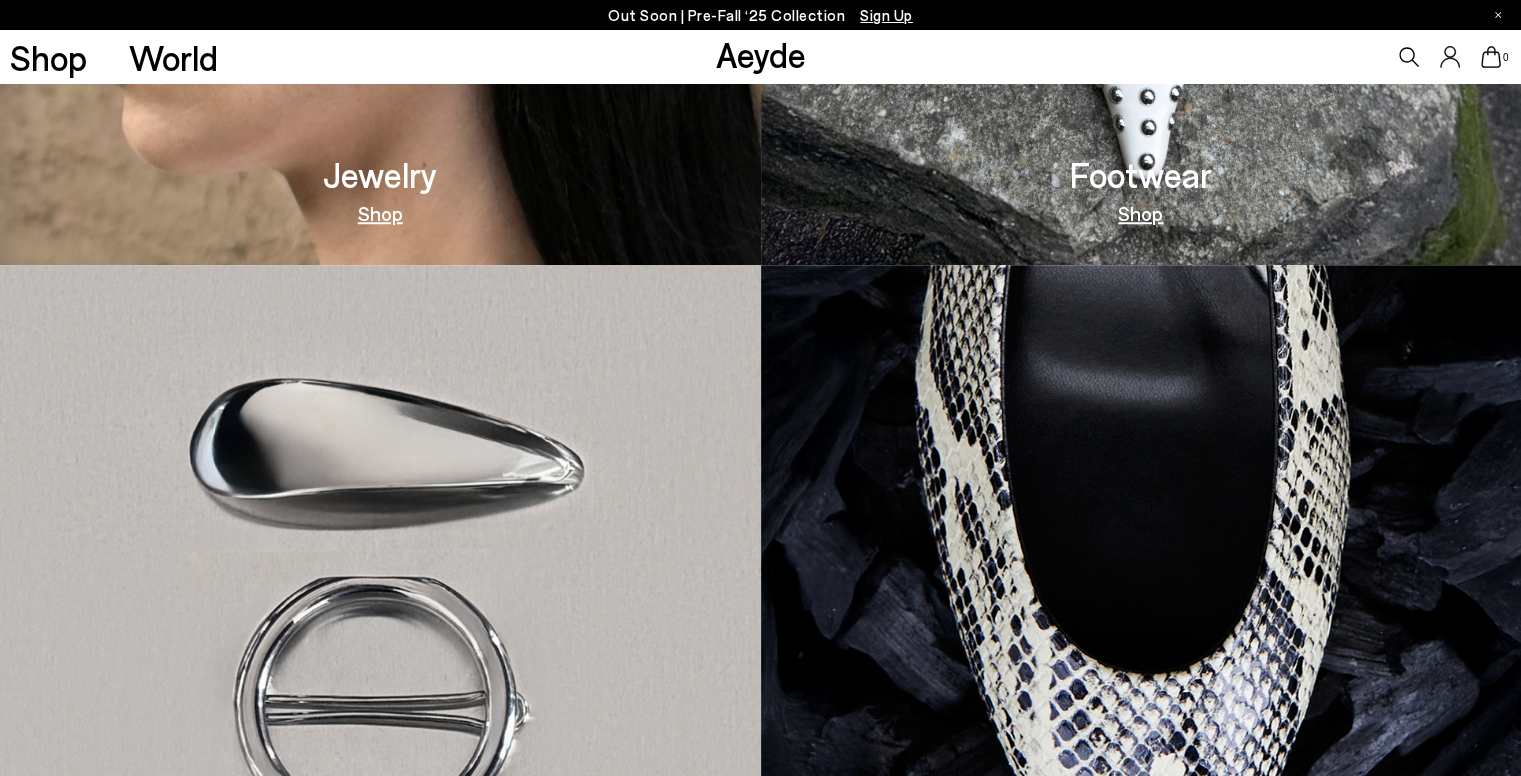 drag, startPoint x: 1525, startPoint y: 89, endPoint x: 1535, endPoint y: 361, distance: 272.18375 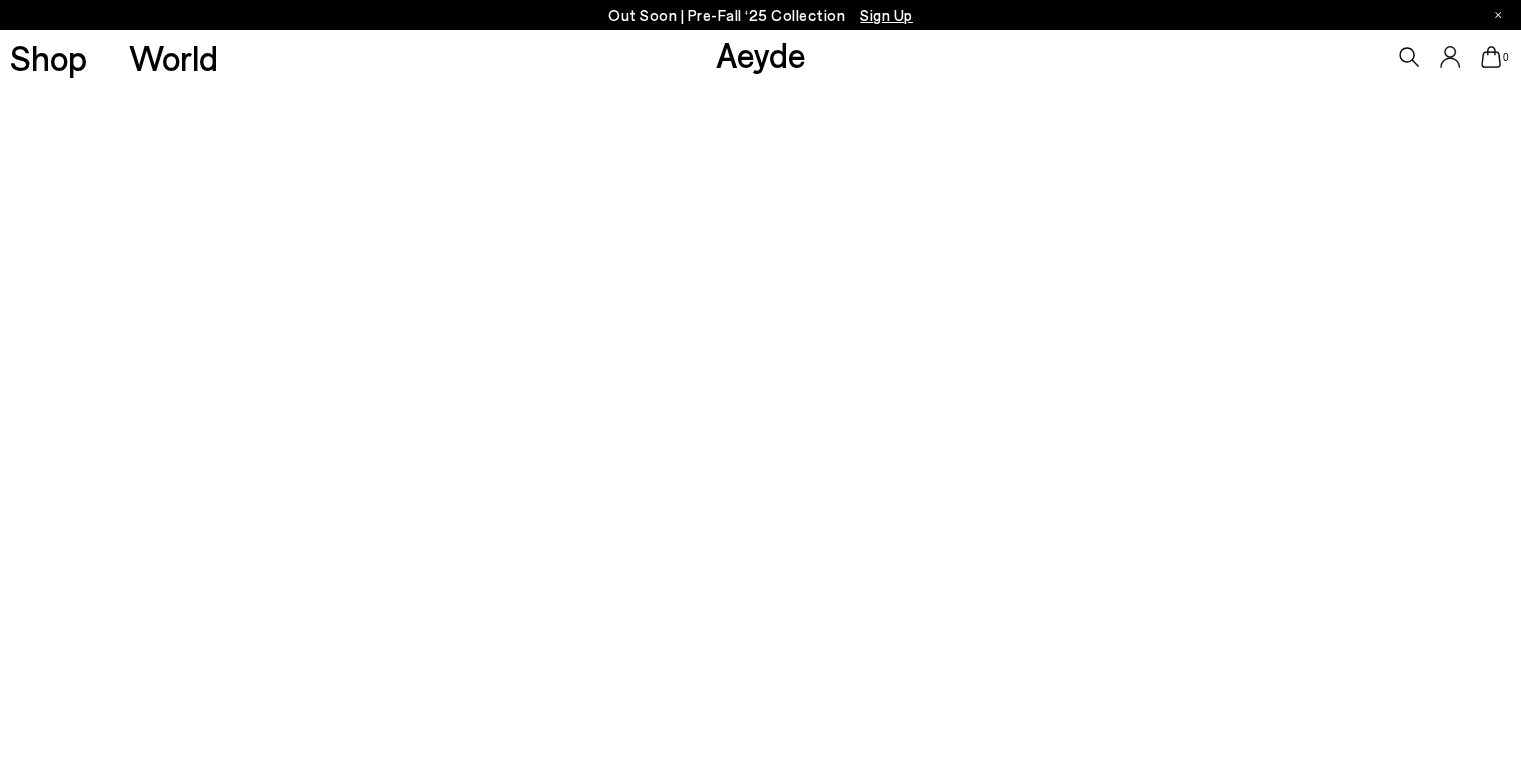 scroll, scrollTop: 3929, scrollLeft: 0, axis: vertical 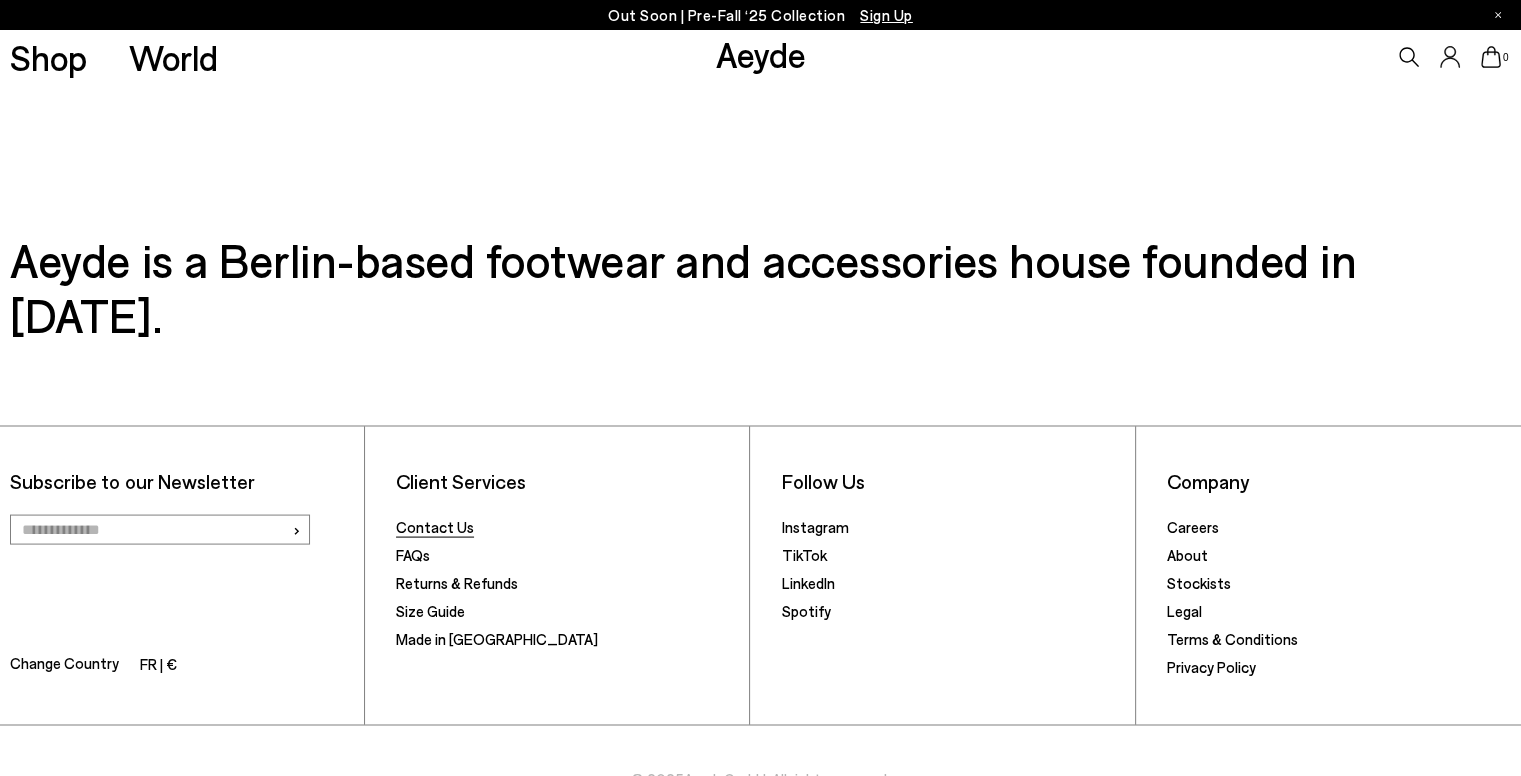 click on "Contact Us" at bounding box center [435, 527] 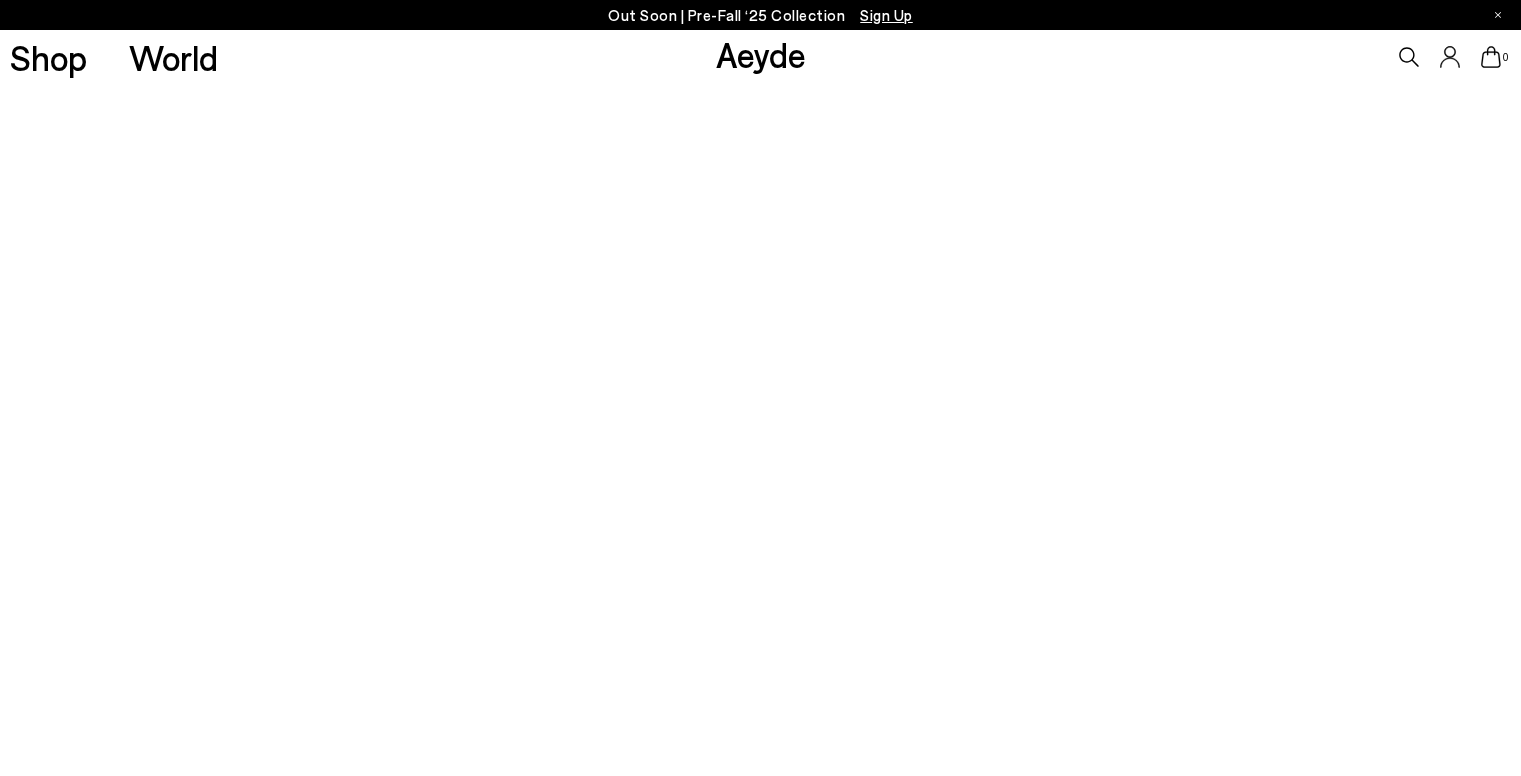 scroll, scrollTop: 0, scrollLeft: 0, axis: both 